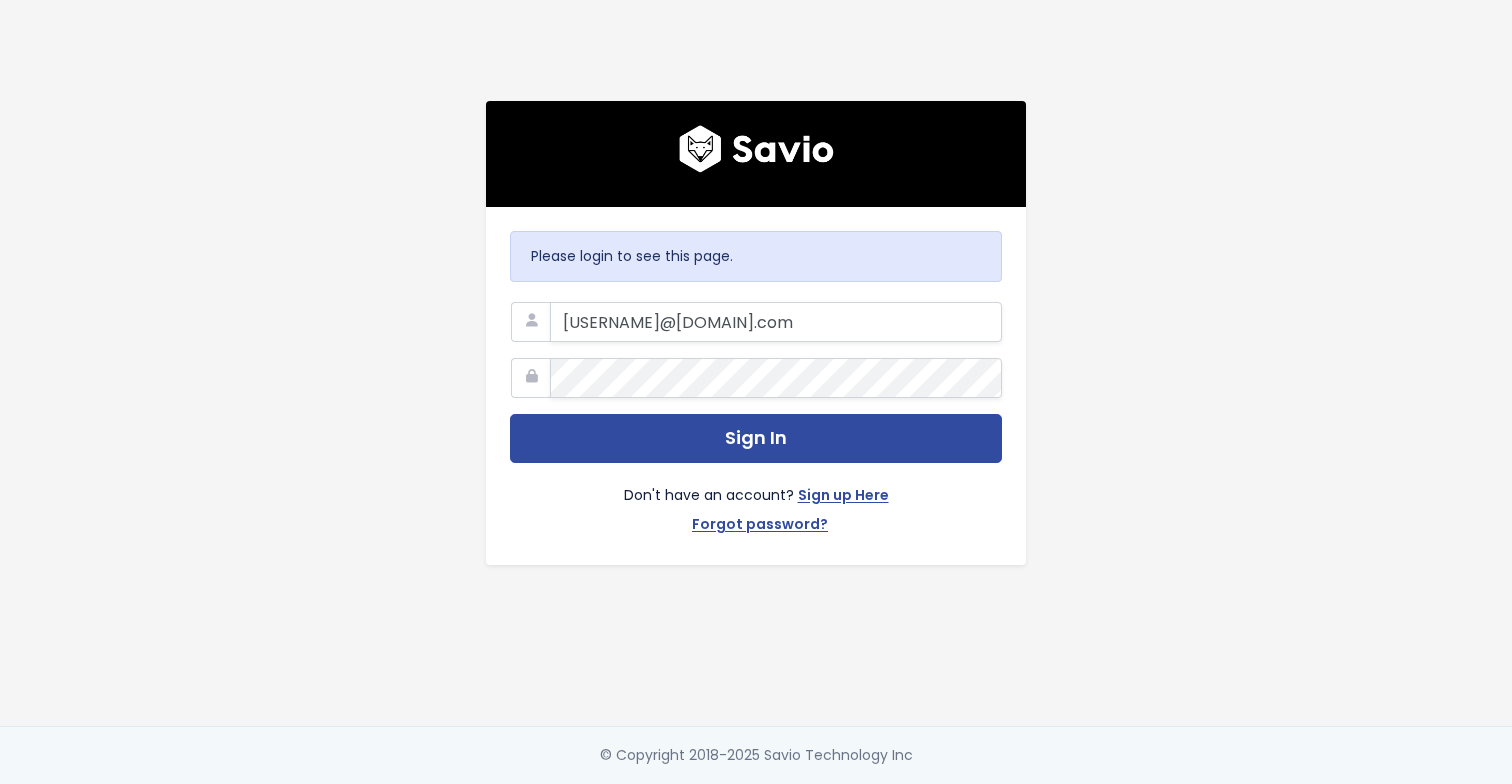 scroll, scrollTop: 0, scrollLeft: 0, axis: both 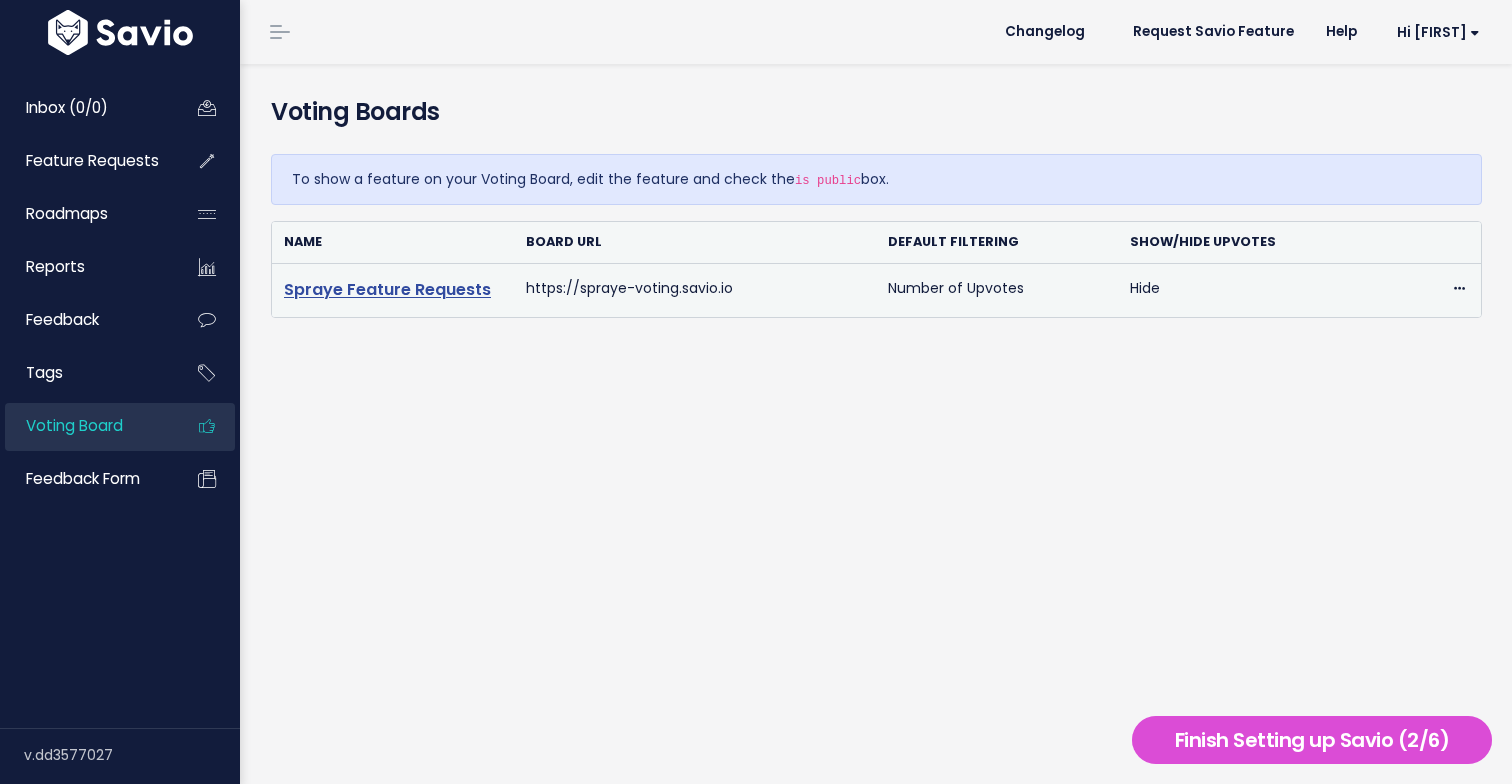 click on "Spraye Feature Requests" at bounding box center (387, 289) 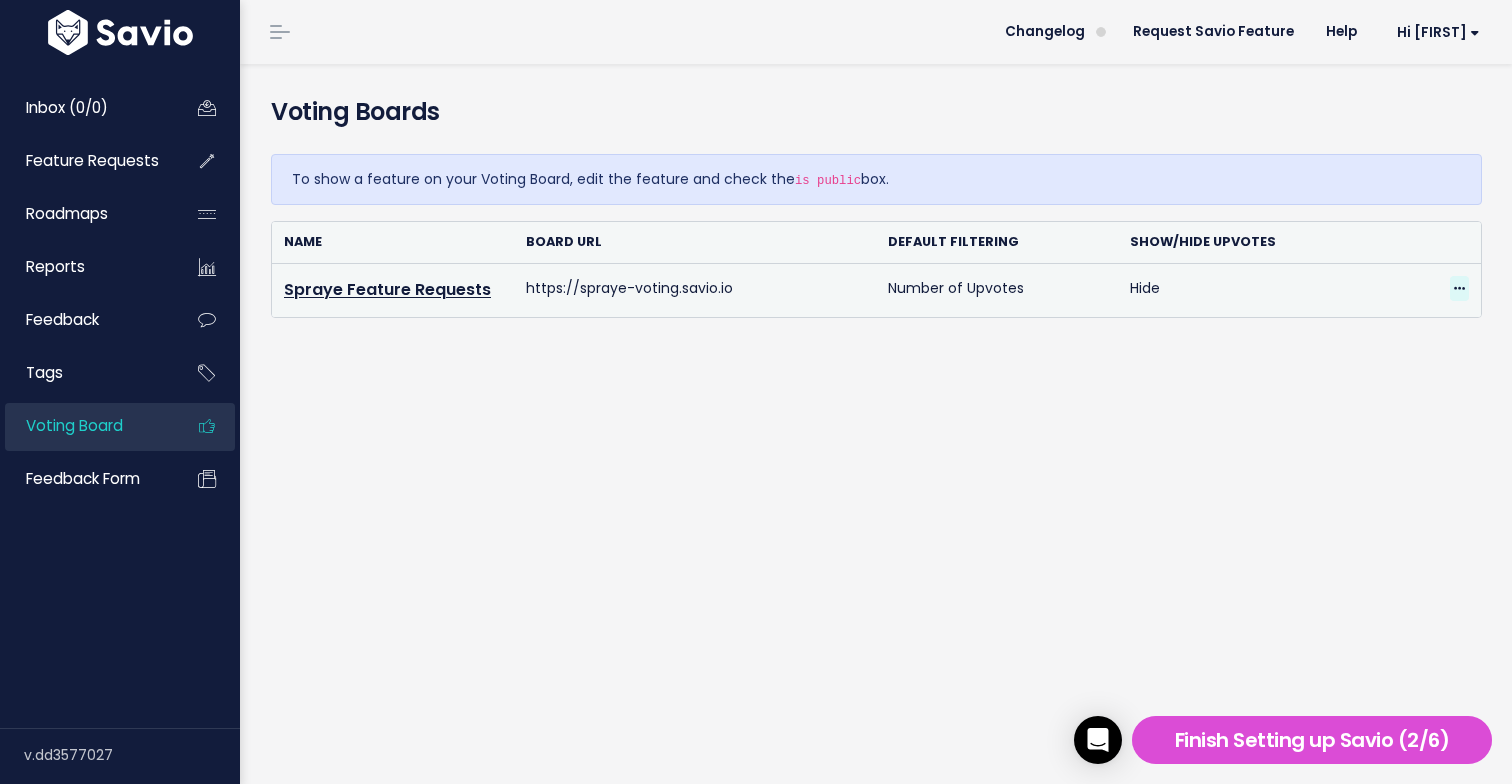 click at bounding box center [1459, 289] 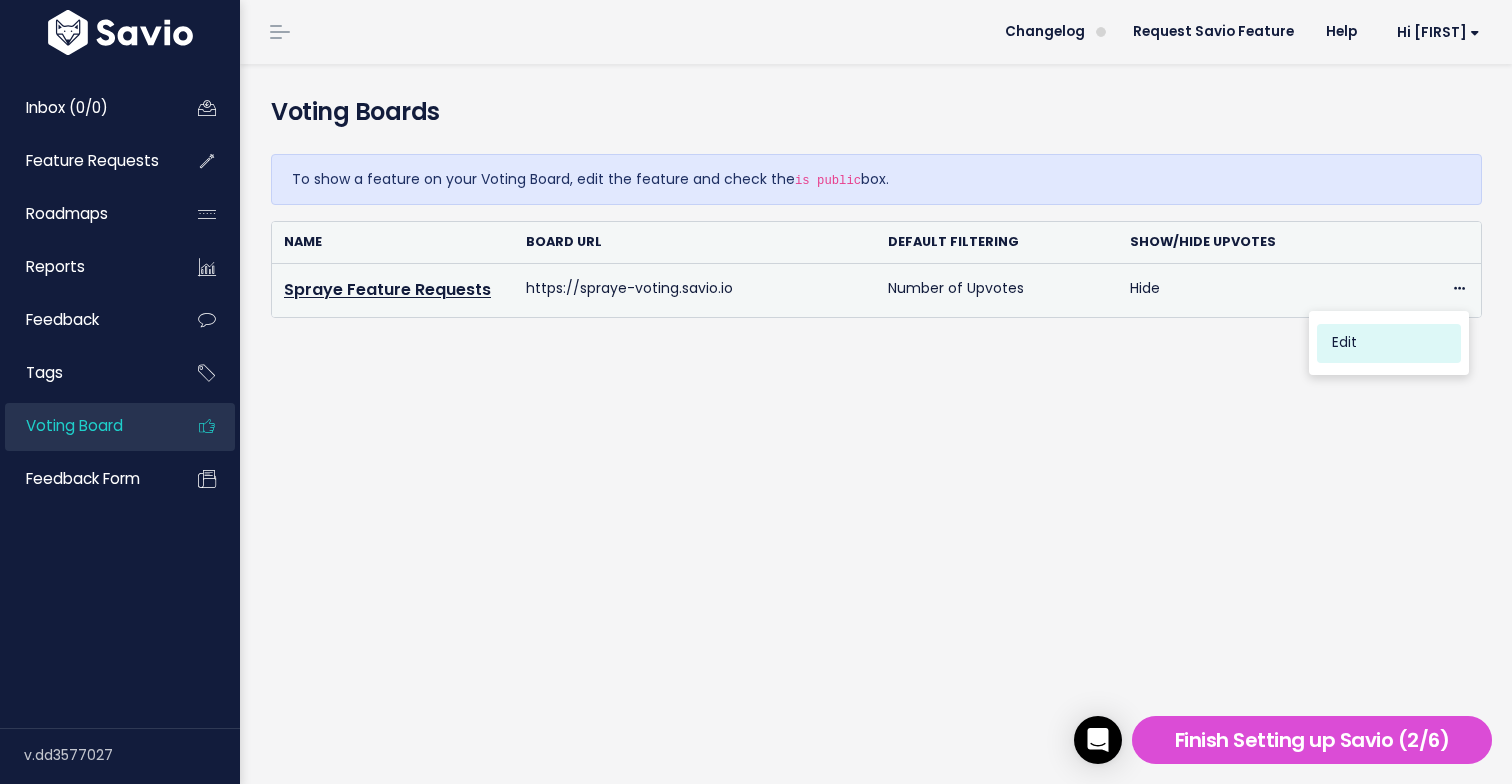 click on "Edit" at bounding box center [1389, 343] 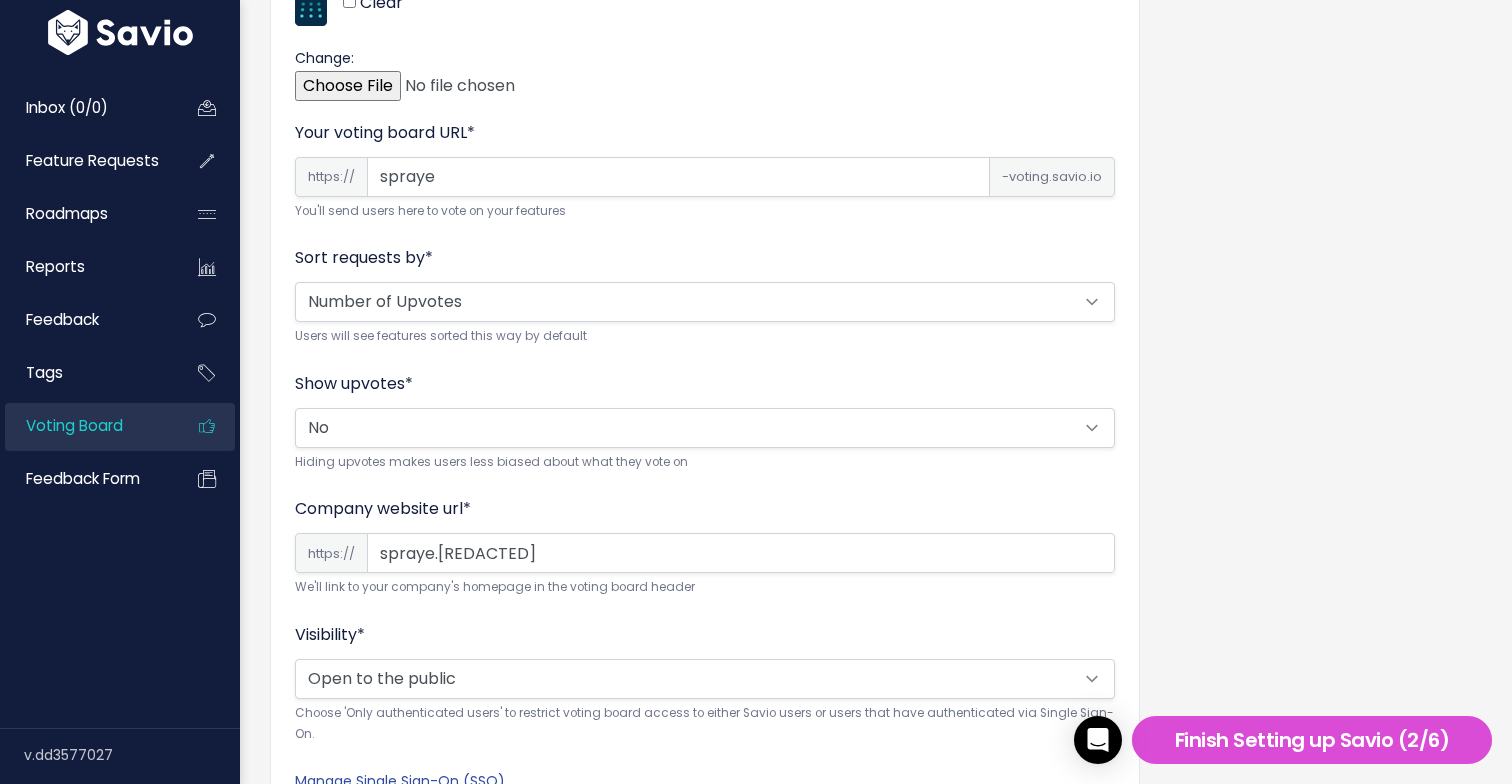 scroll, scrollTop: 592, scrollLeft: 0, axis: vertical 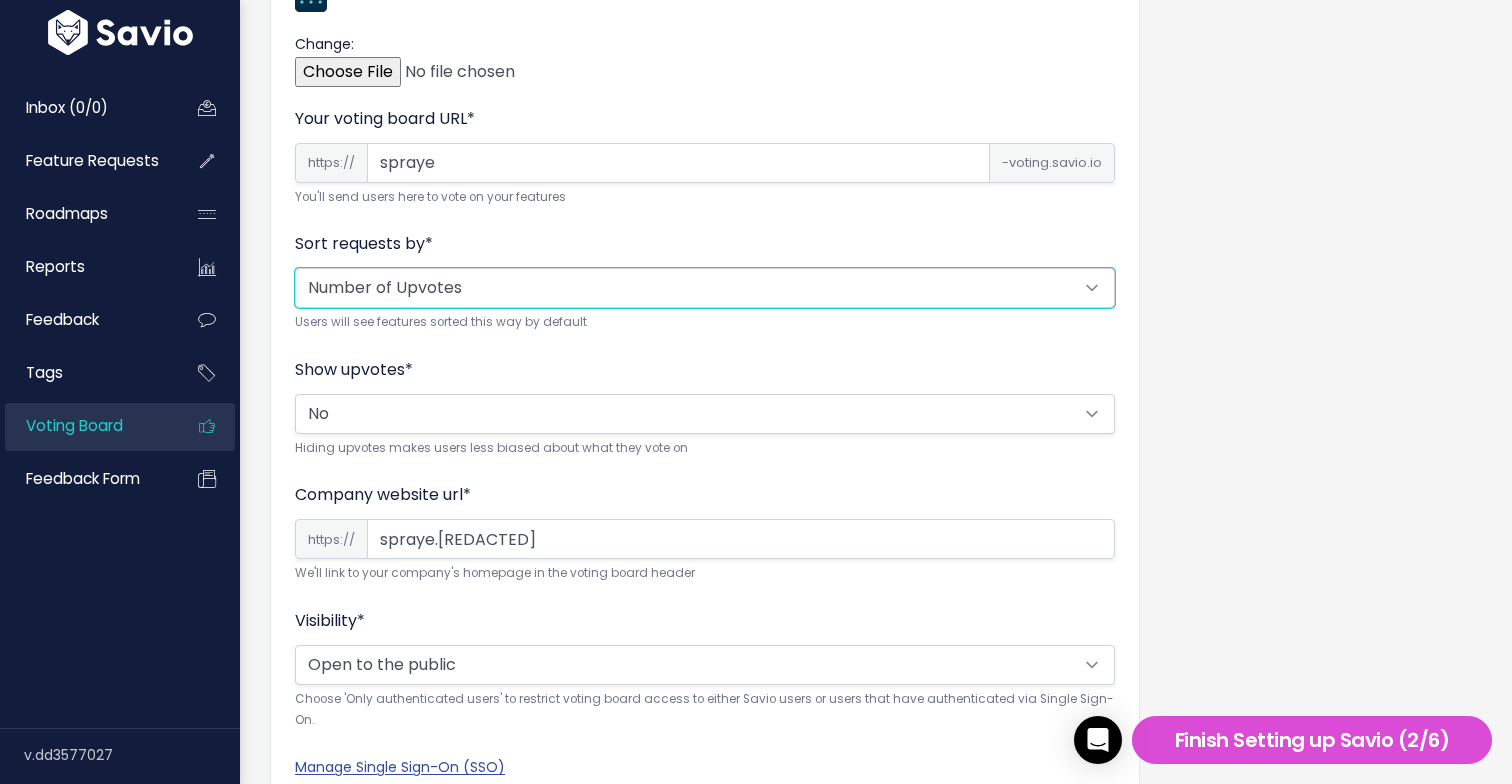 click on "Alphabetical
Random
Number of Upvotes" at bounding box center (705, 288) 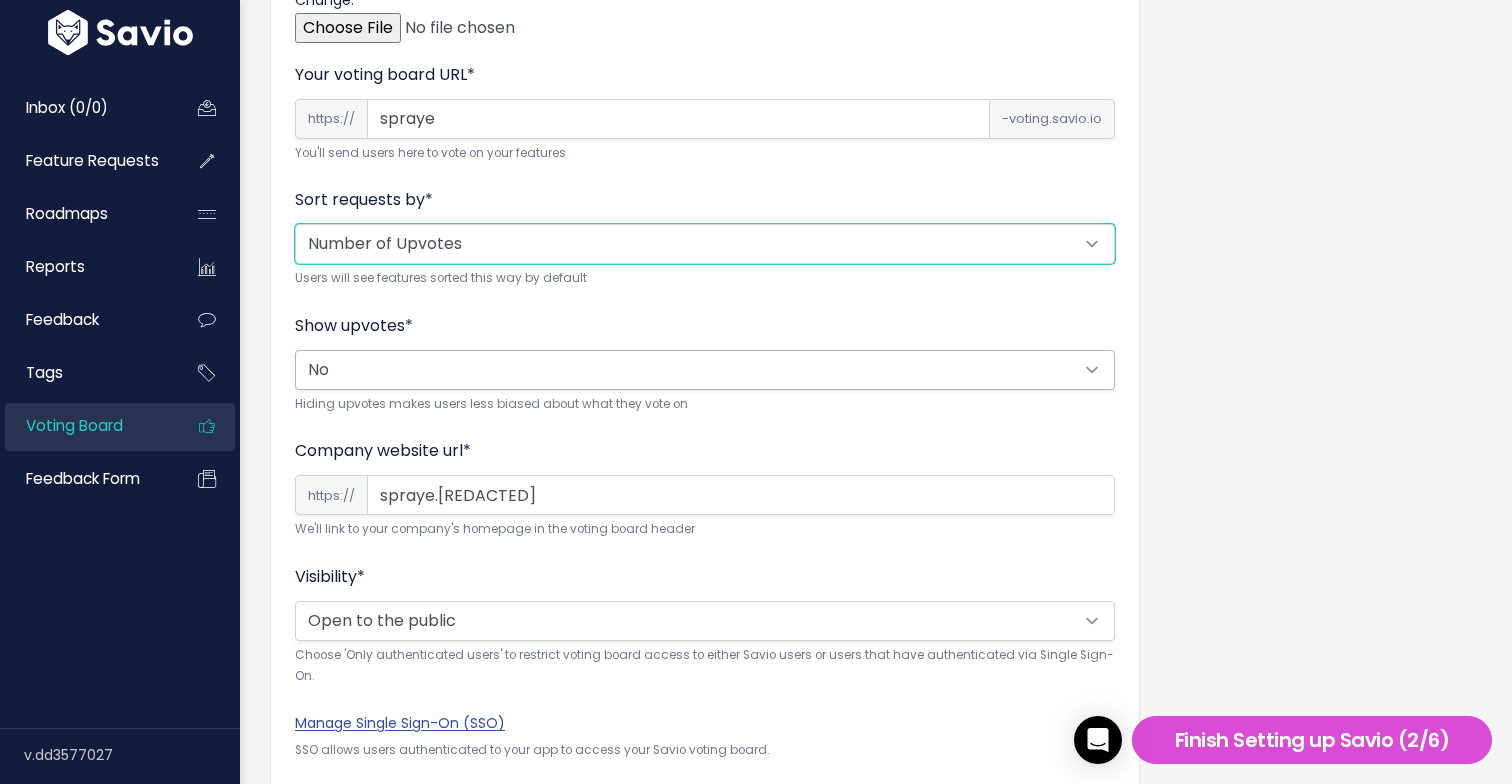 scroll, scrollTop: 637, scrollLeft: 0, axis: vertical 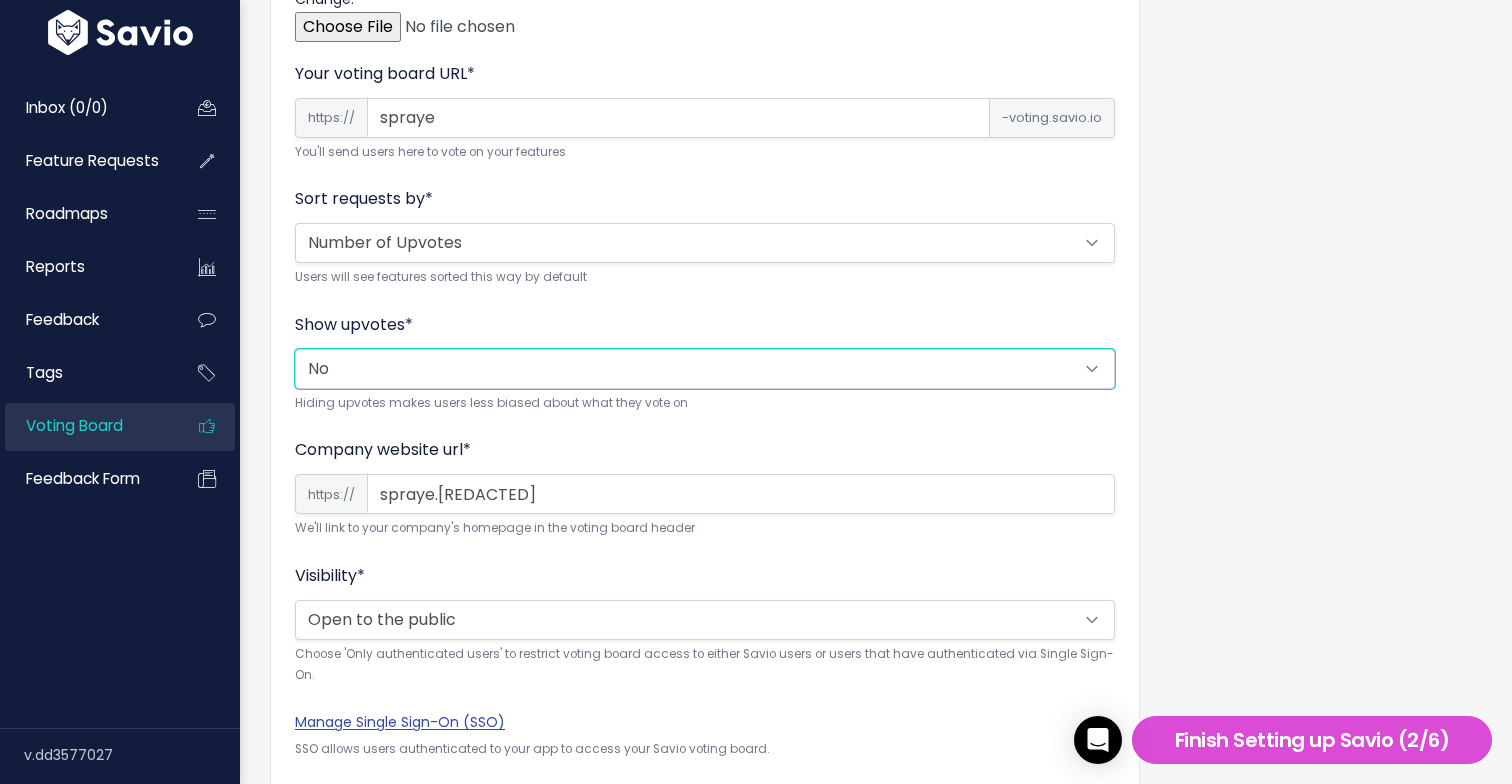 click on "Yes
No" at bounding box center (705, 369) 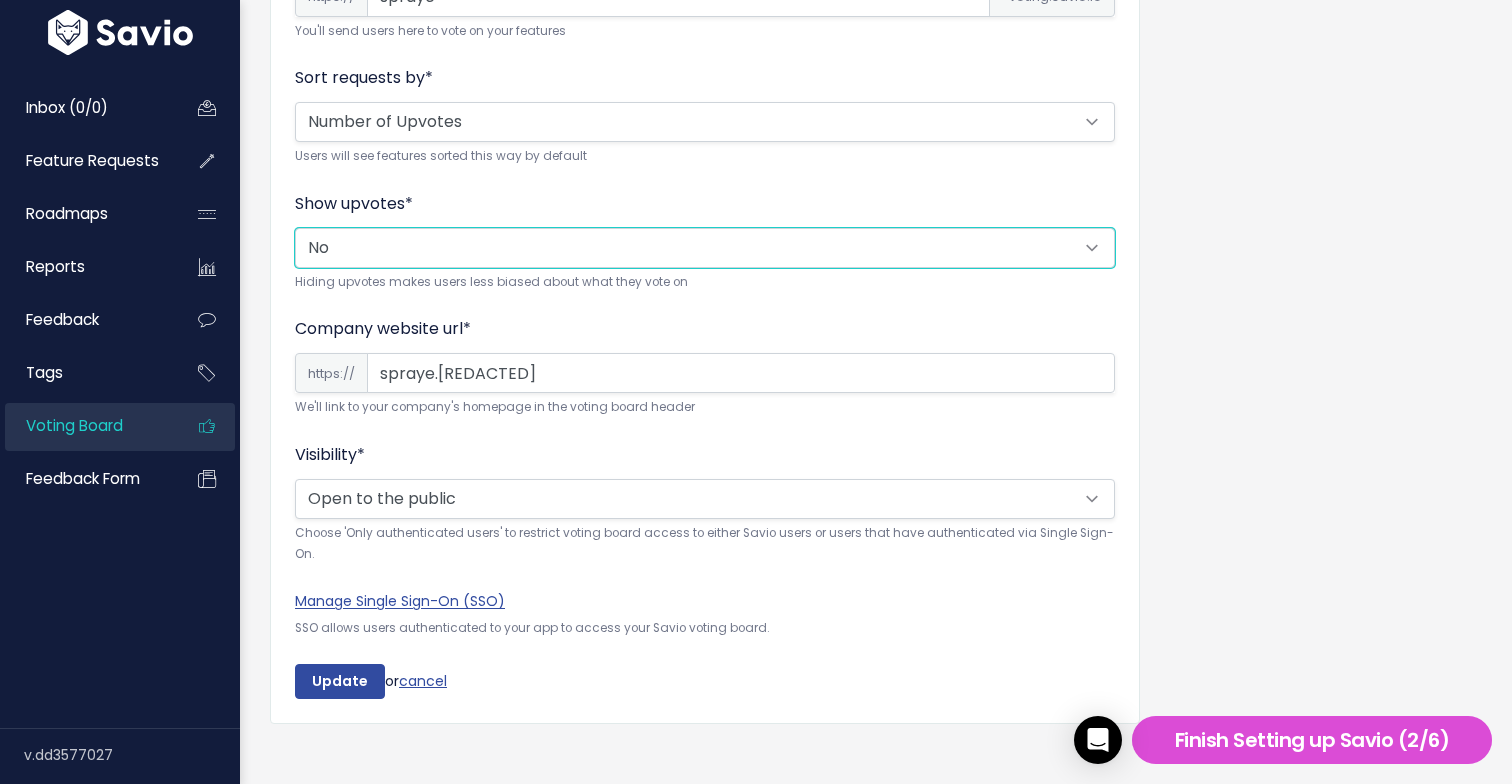 scroll, scrollTop: 776, scrollLeft: 0, axis: vertical 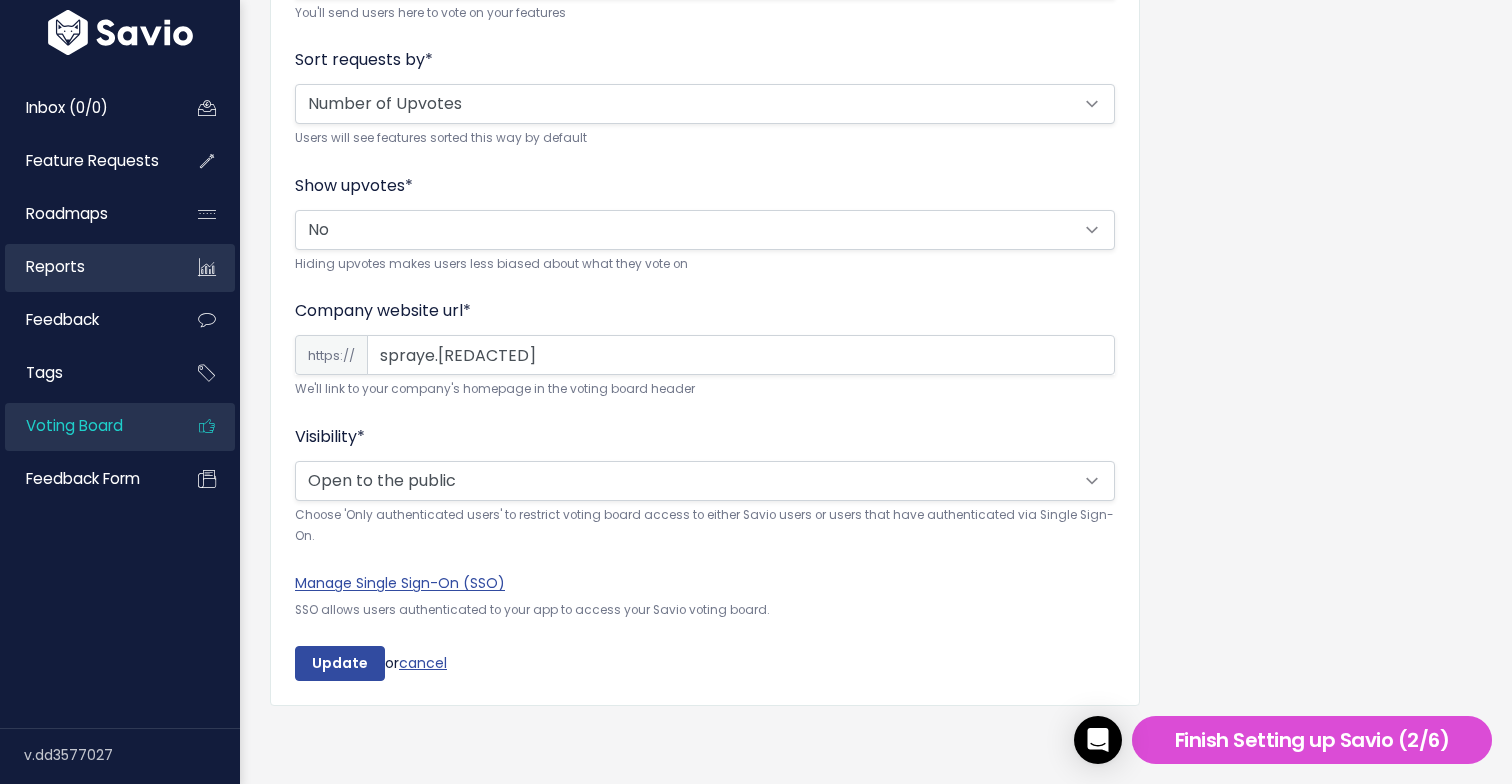 click on "Reports" at bounding box center [85, 267] 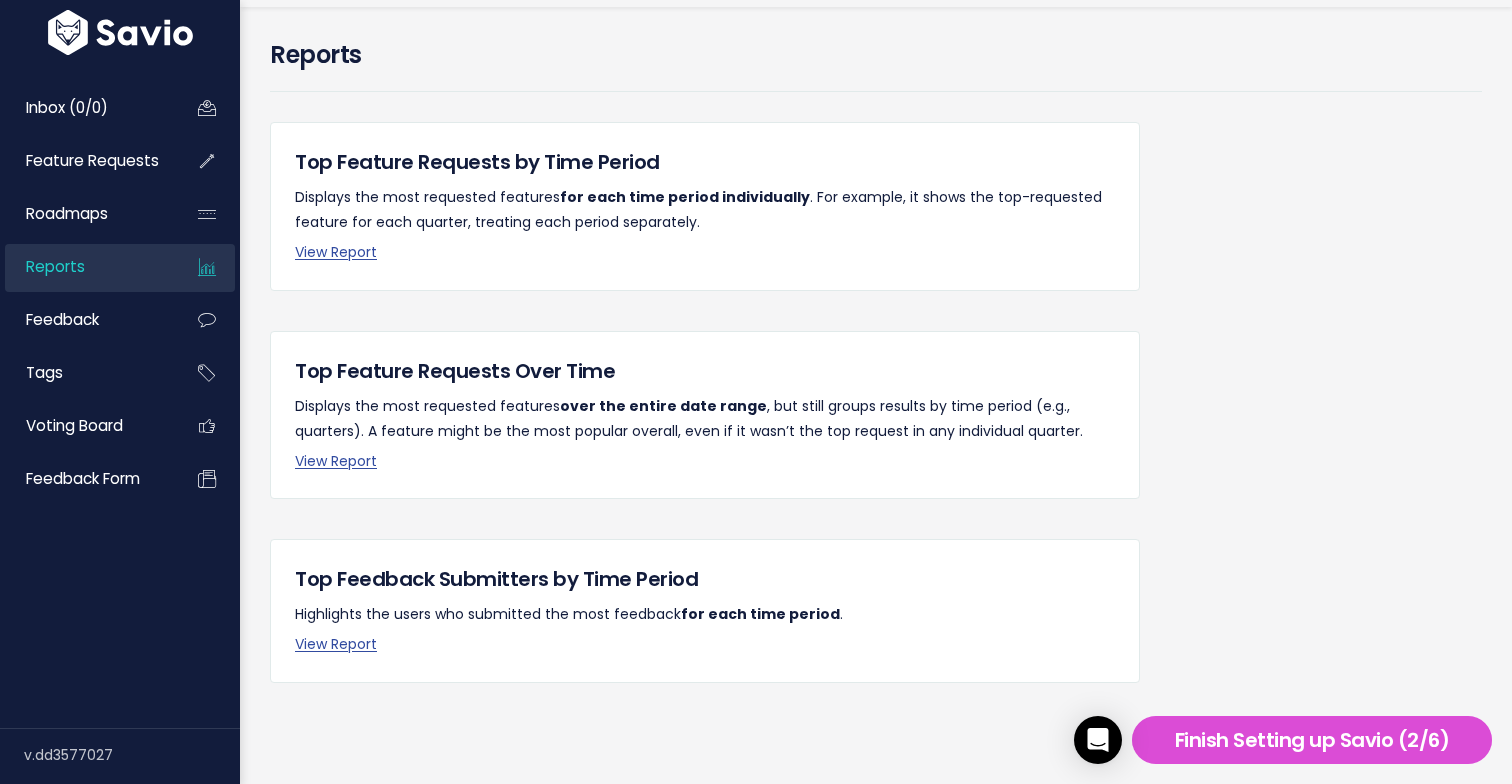 scroll, scrollTop: 0, scrollLeft: 0, axis: both 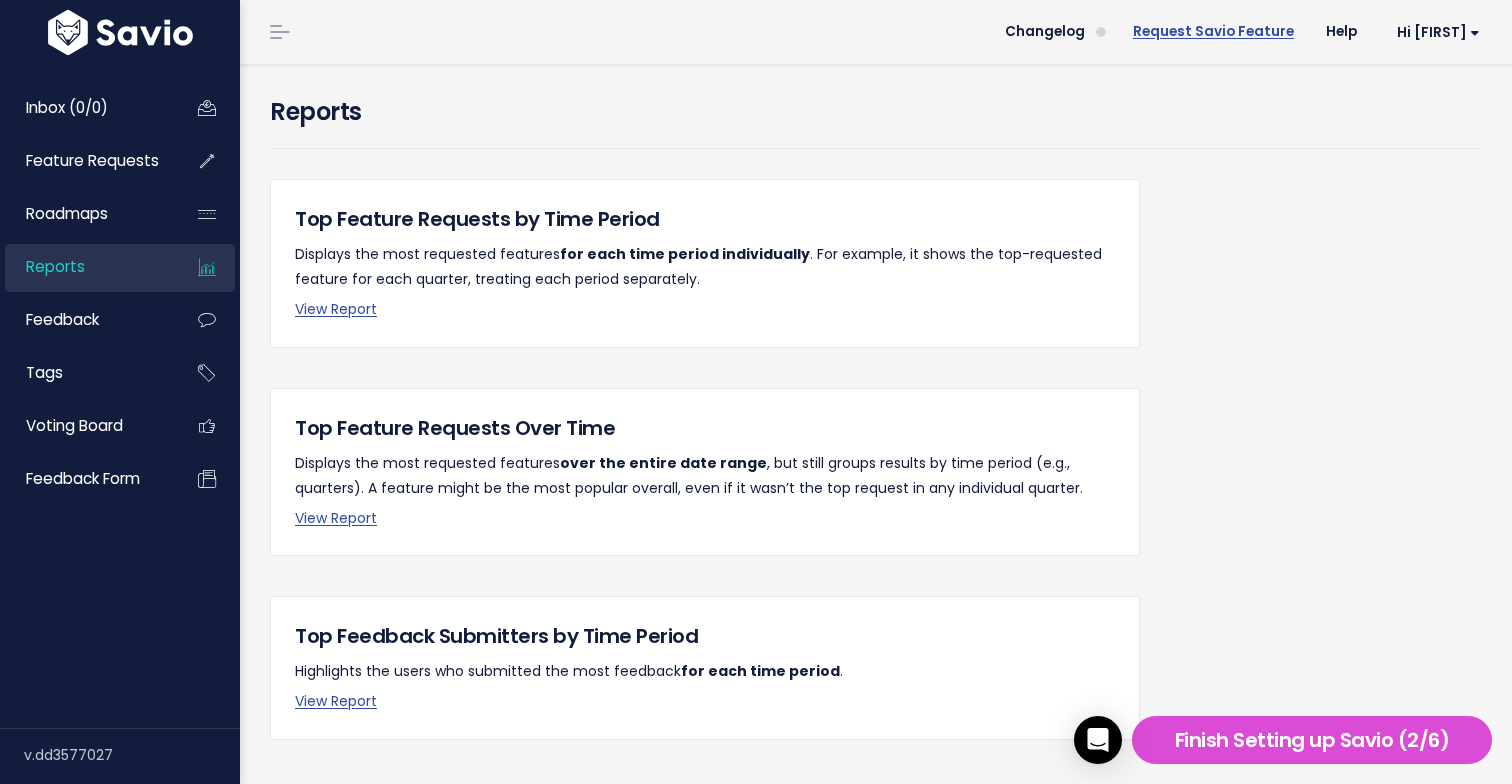 click on "Request Savio Feature" at bounding box center [1213, 32] 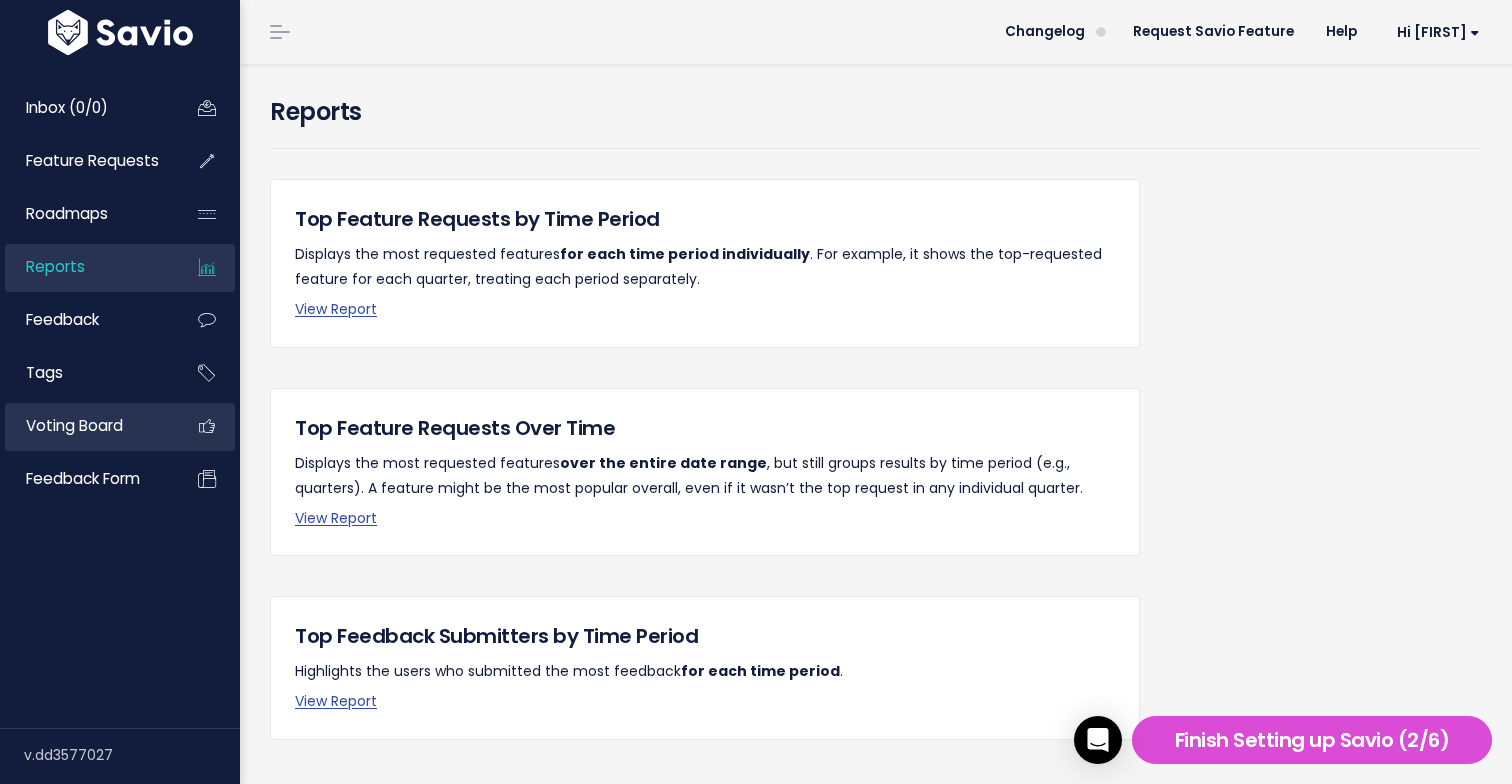 click on "Voting Board" at bounding box center (74, 425) 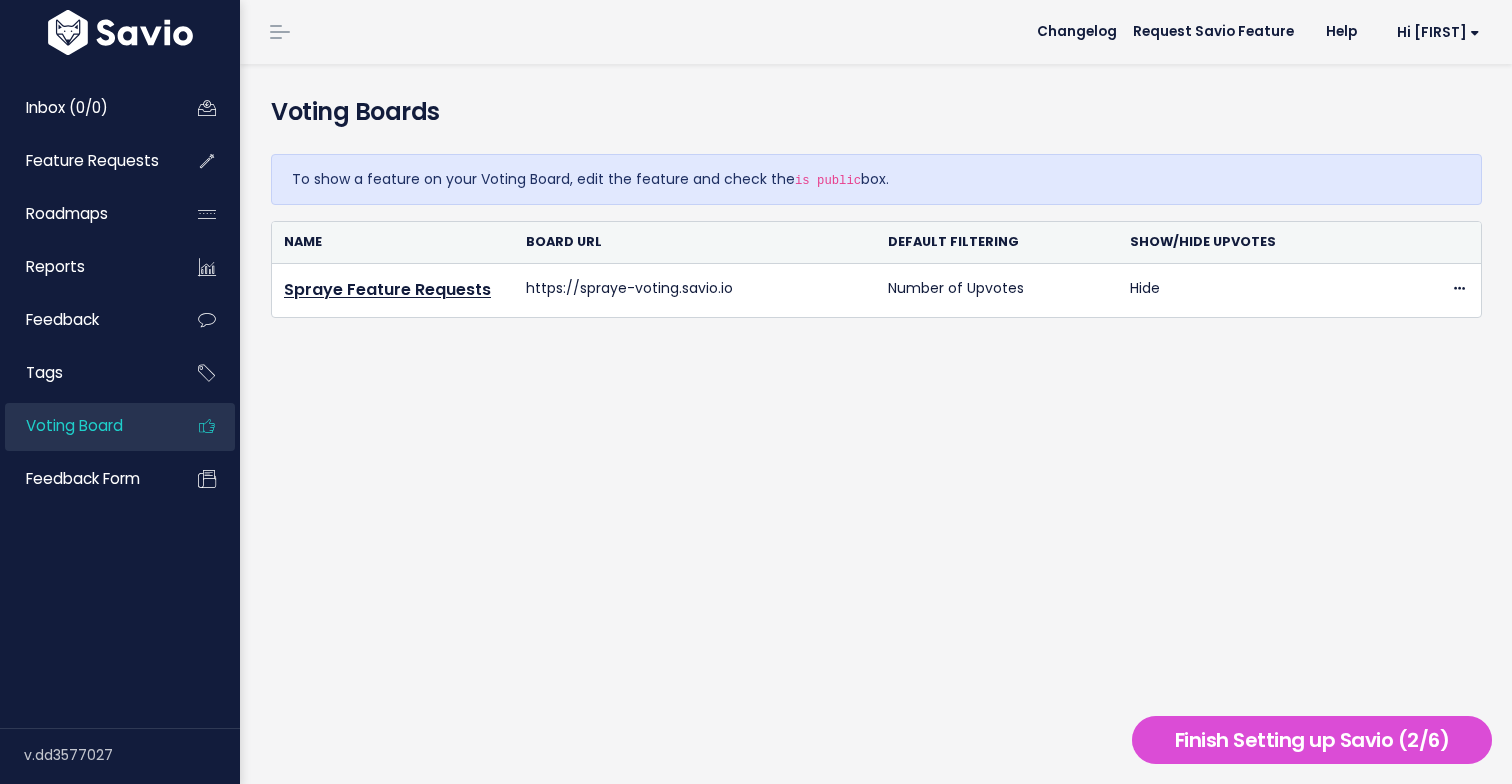 scroll, scrollTop: 0, scrollLeft: 0, axis: both 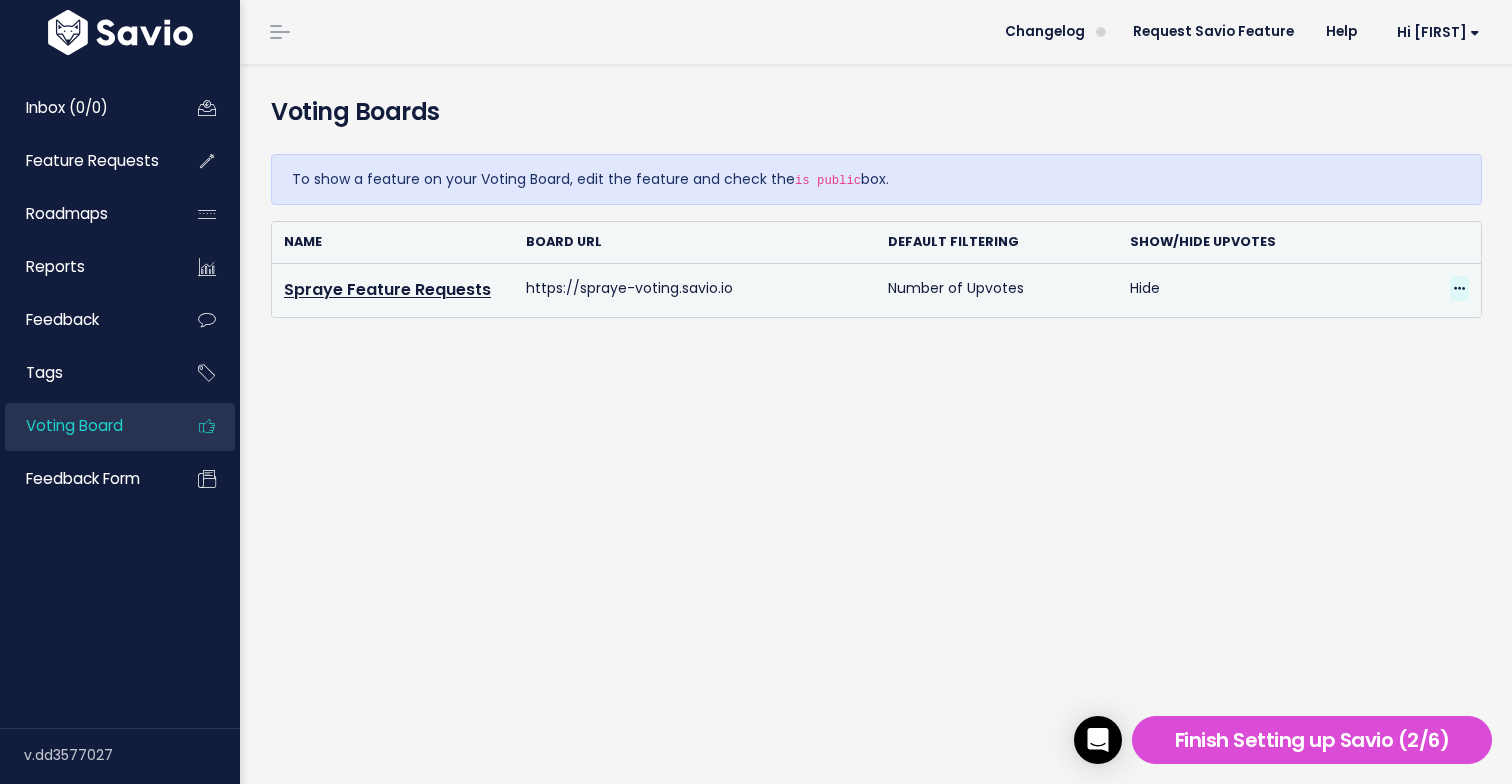 click at bounding box center (1459, 289) 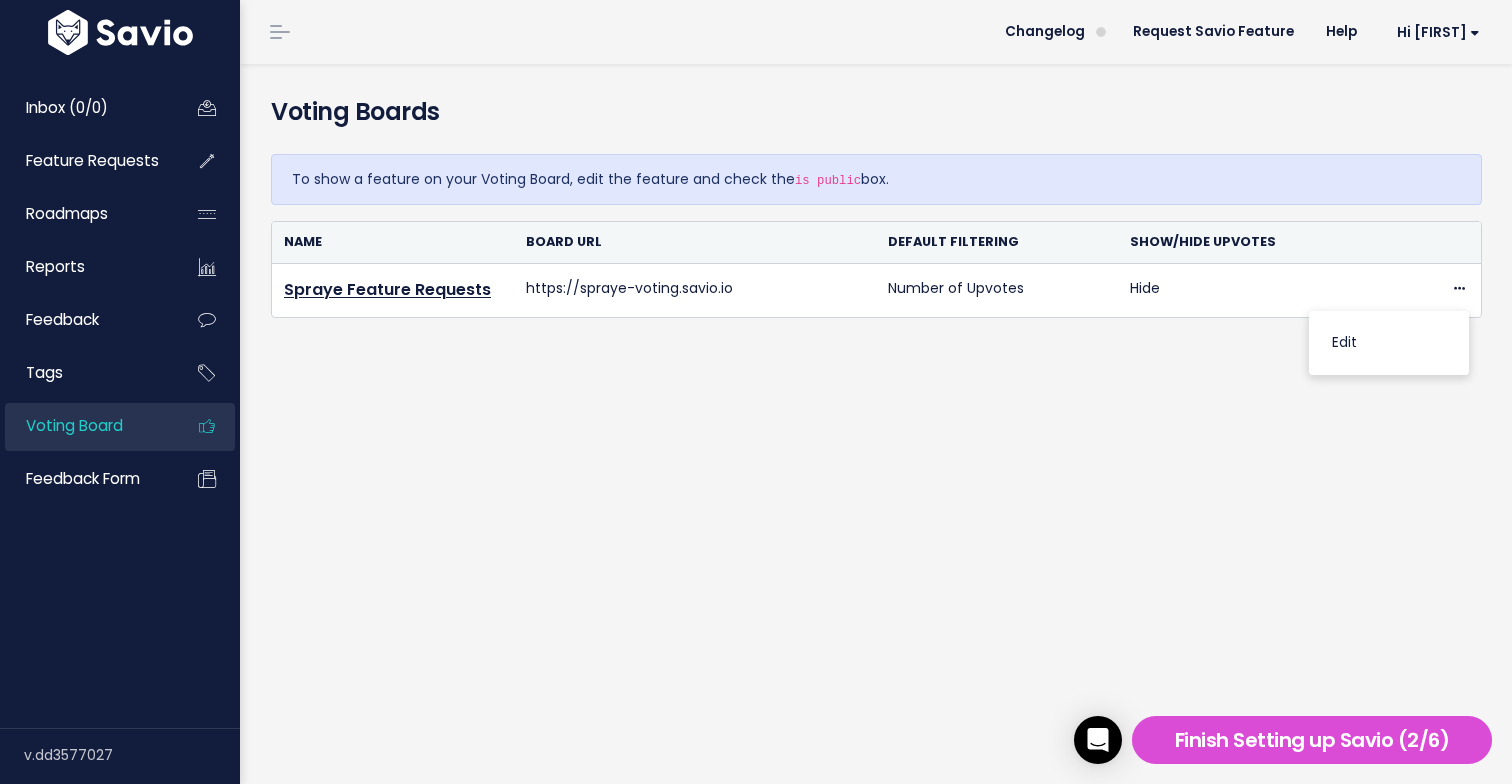 click at bounding box center (280, 32) 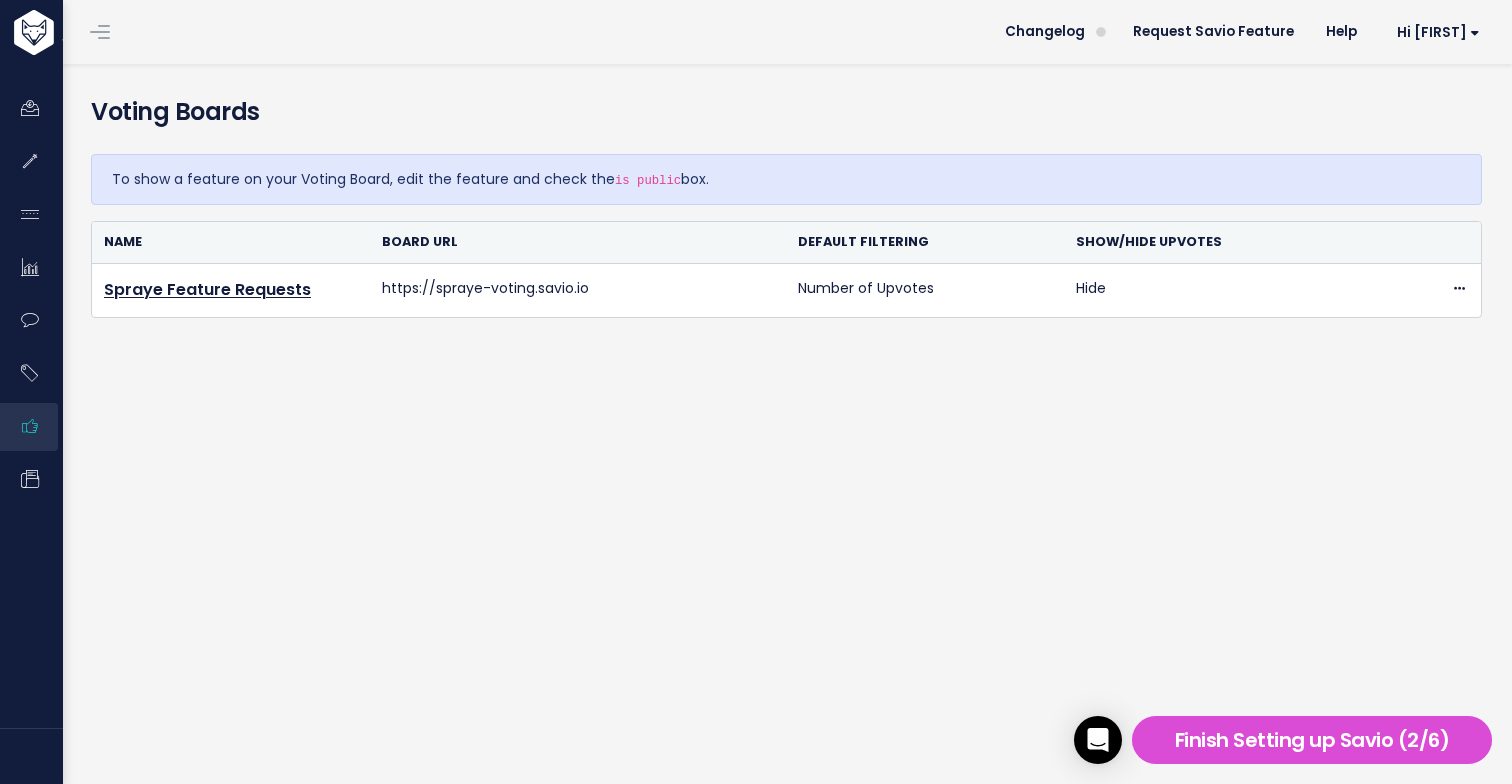 click at bounding box center (100, 32) 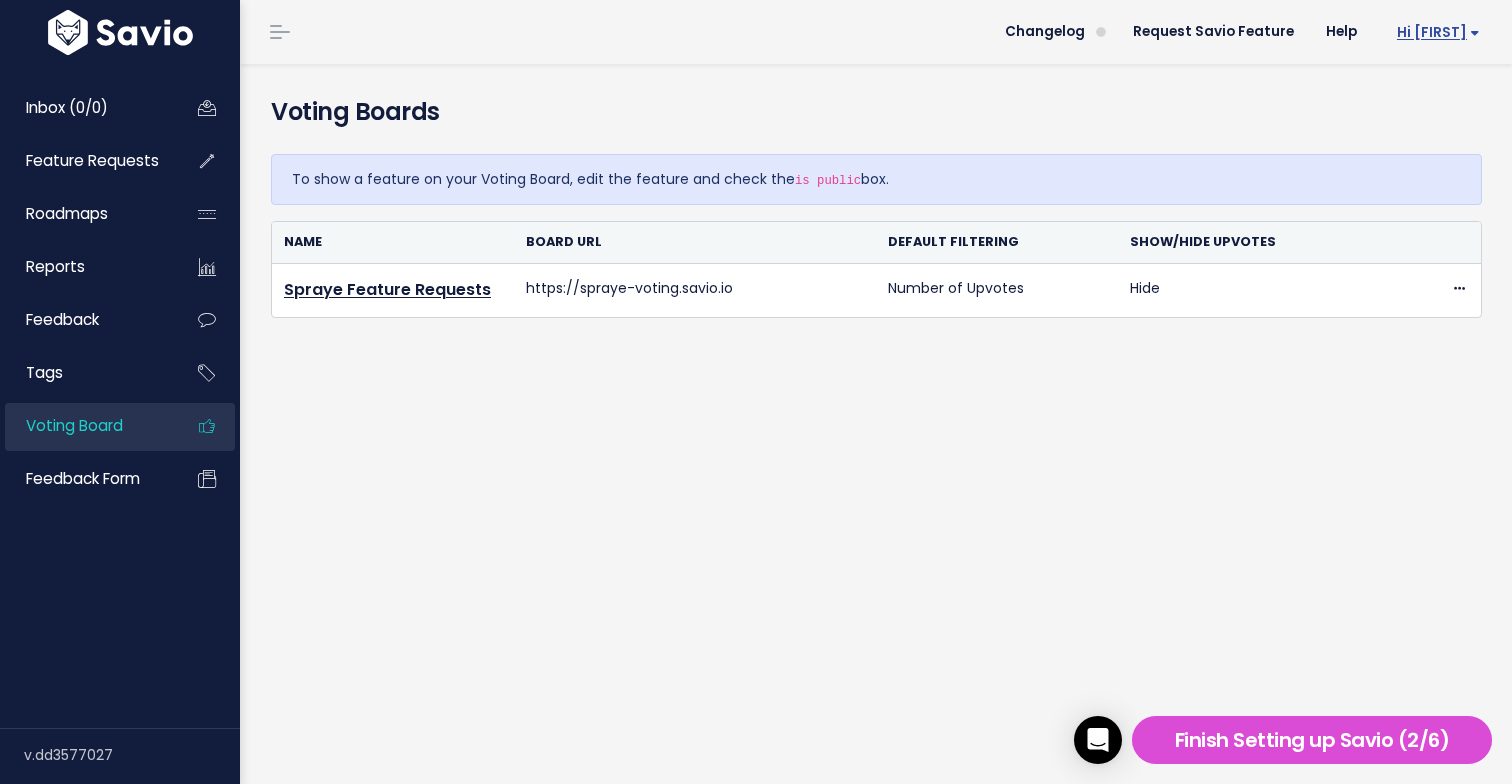 click on "Hi [NAME]" at bounding box center [1434, 32] 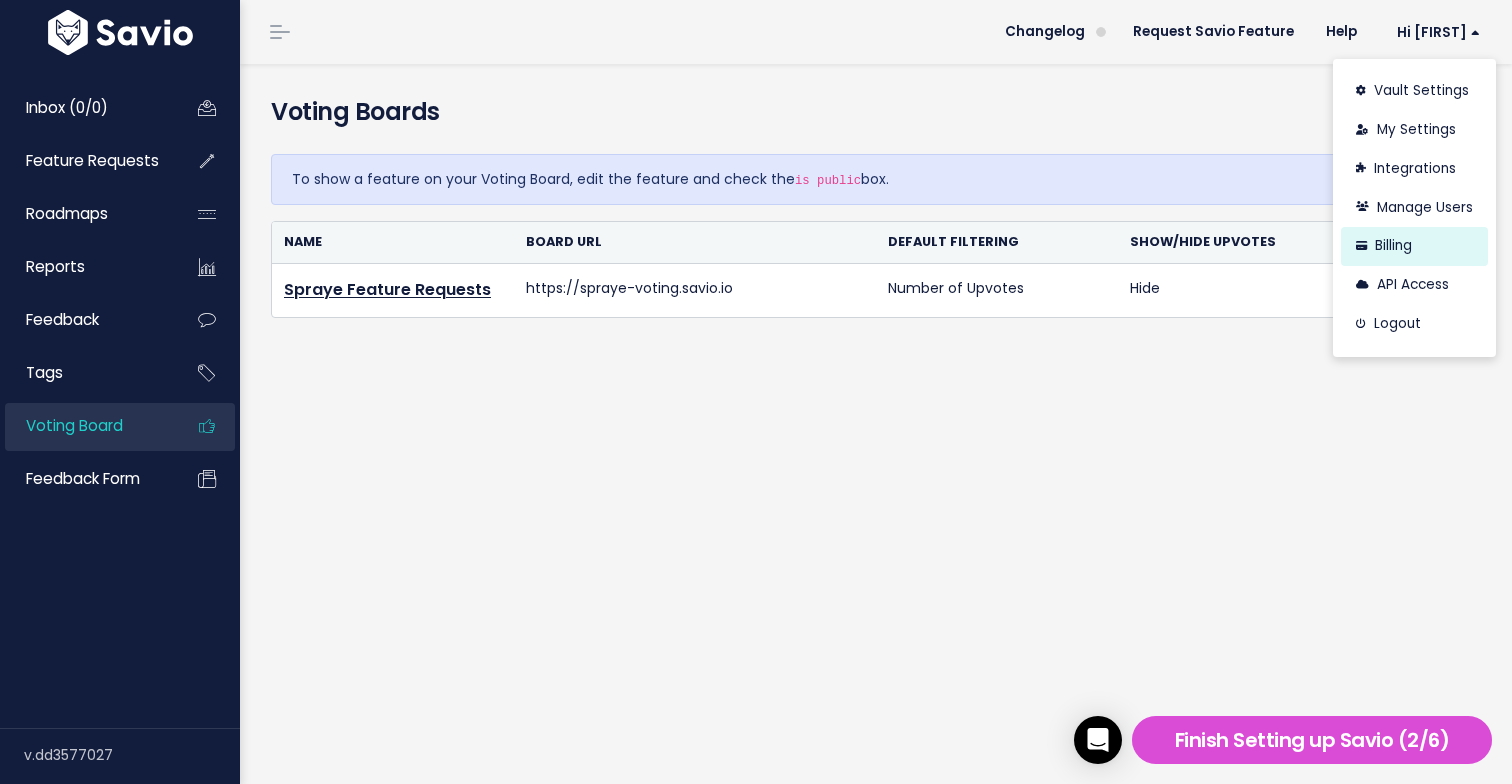 click on "Billing" at bounding box center [1414, 246] 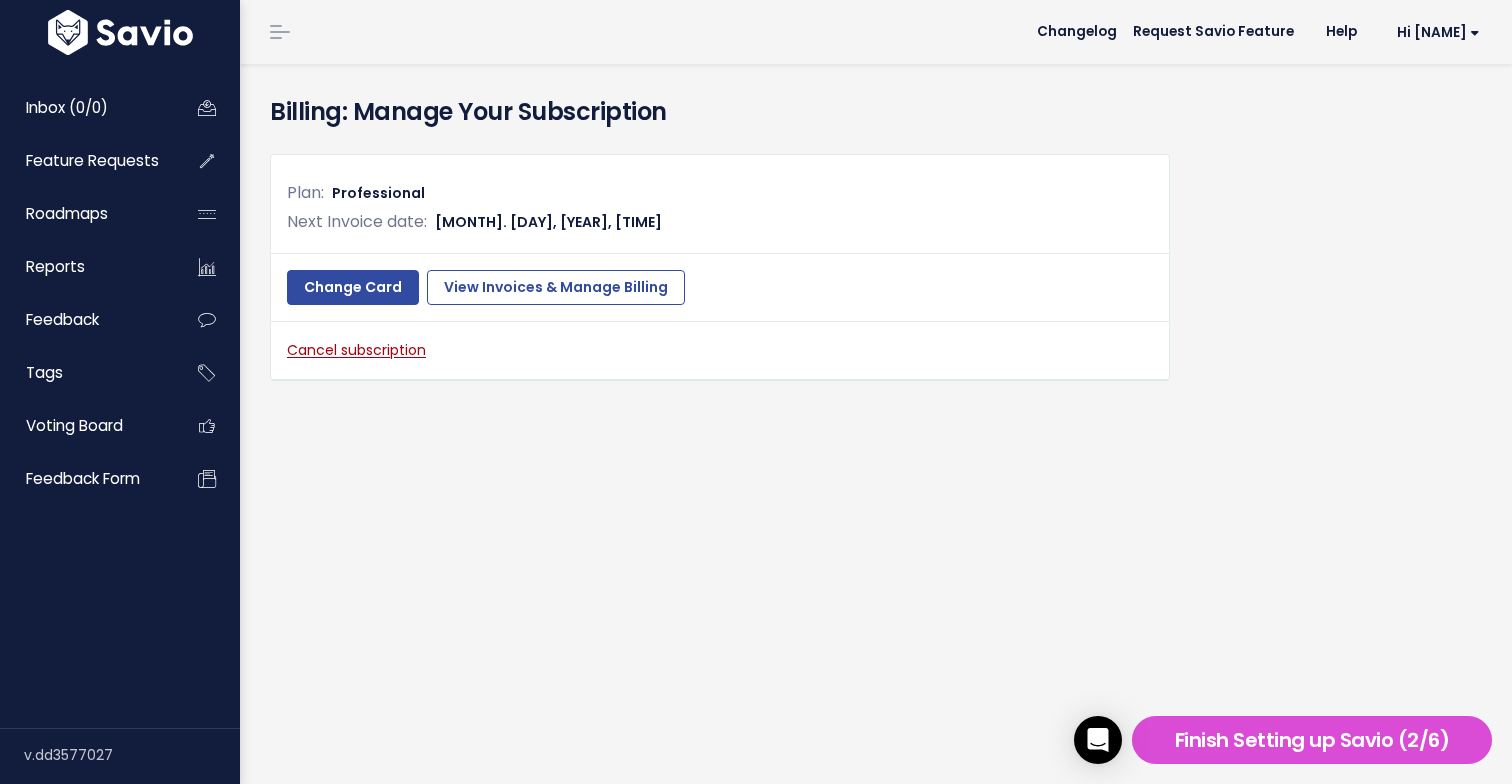 scroll, scrollTop: 0, scrollLeft: 0, axis: both 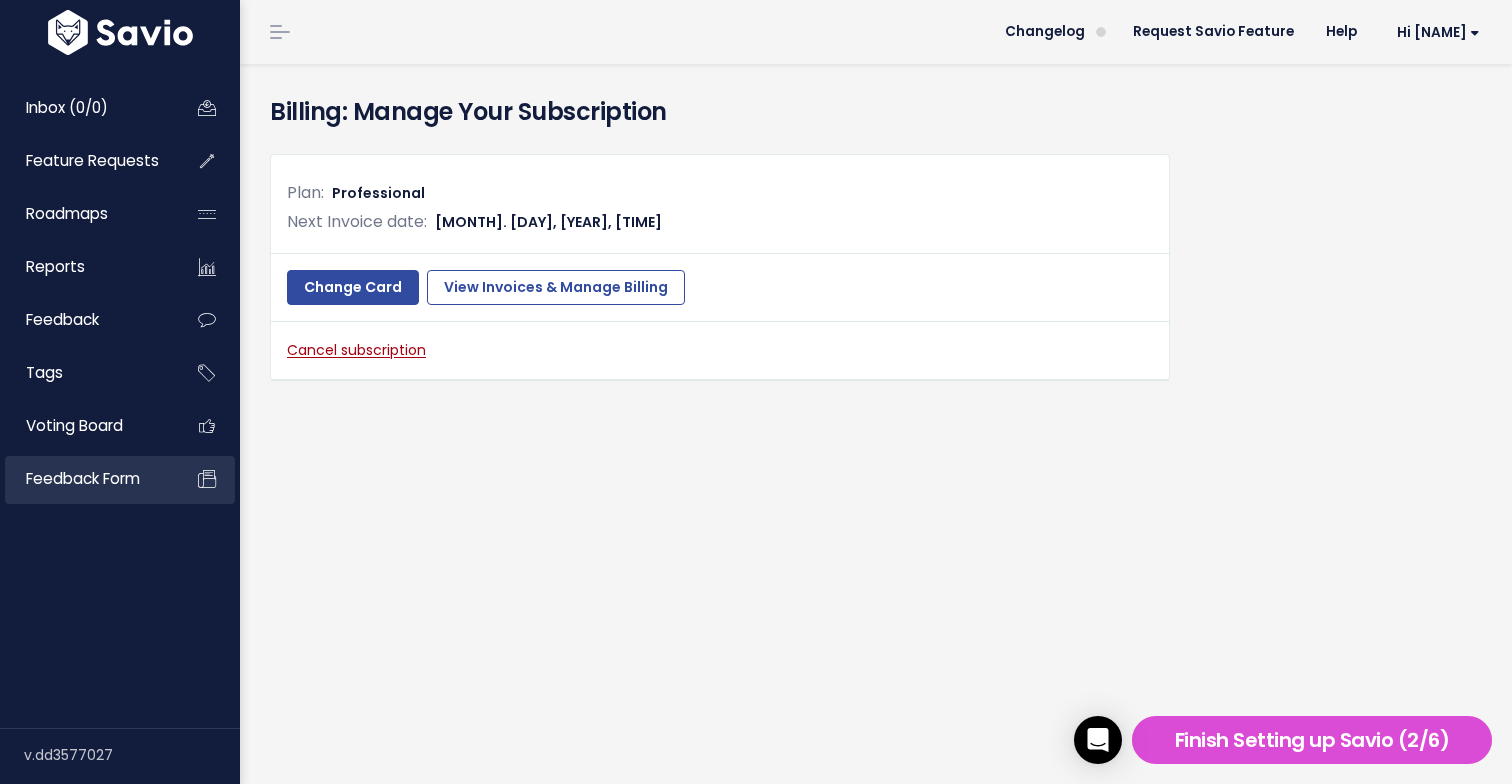 click on "Feedback form" at bounding box center [83, 478] 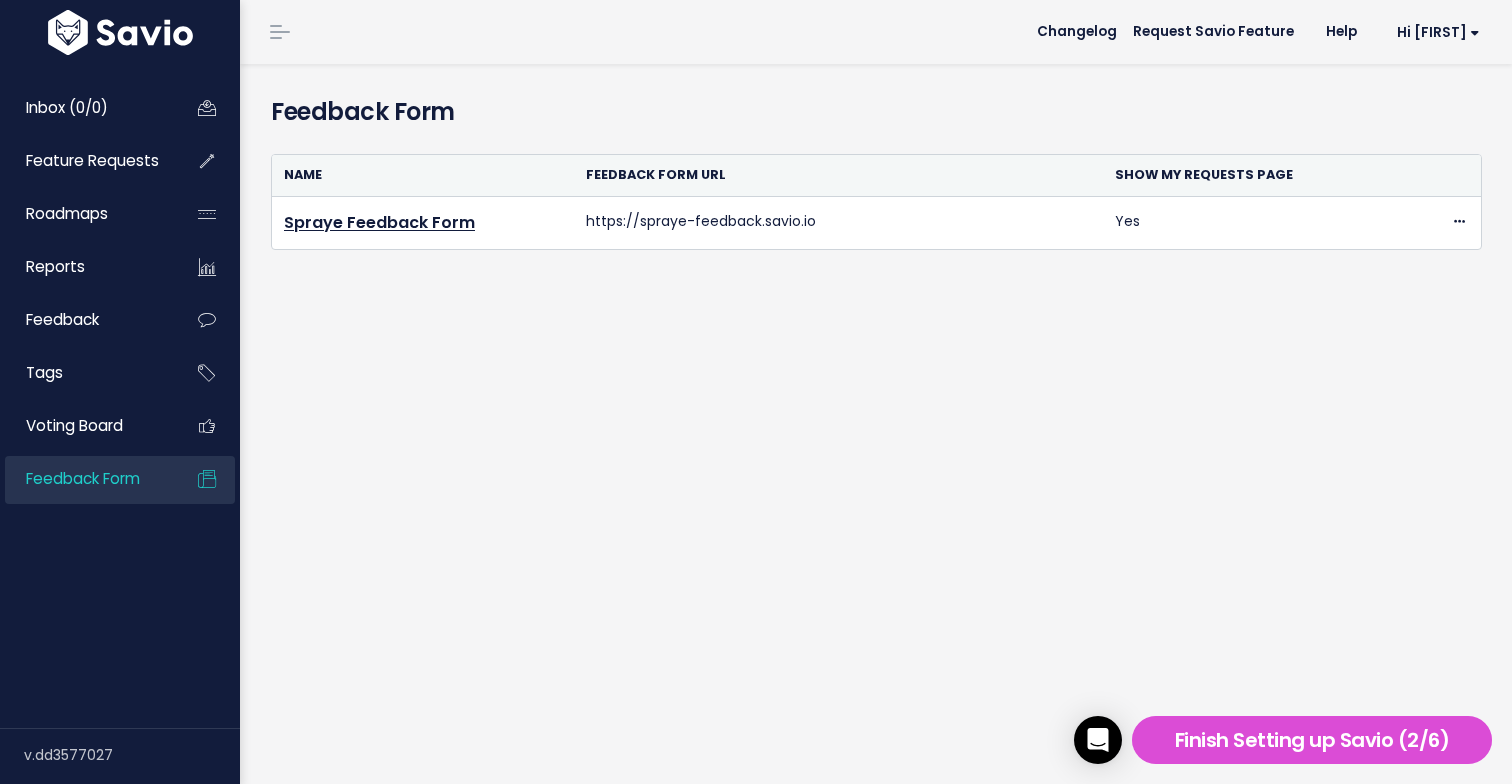 scroll, scrollTop: 0, scrollLeft: 0, axis: both 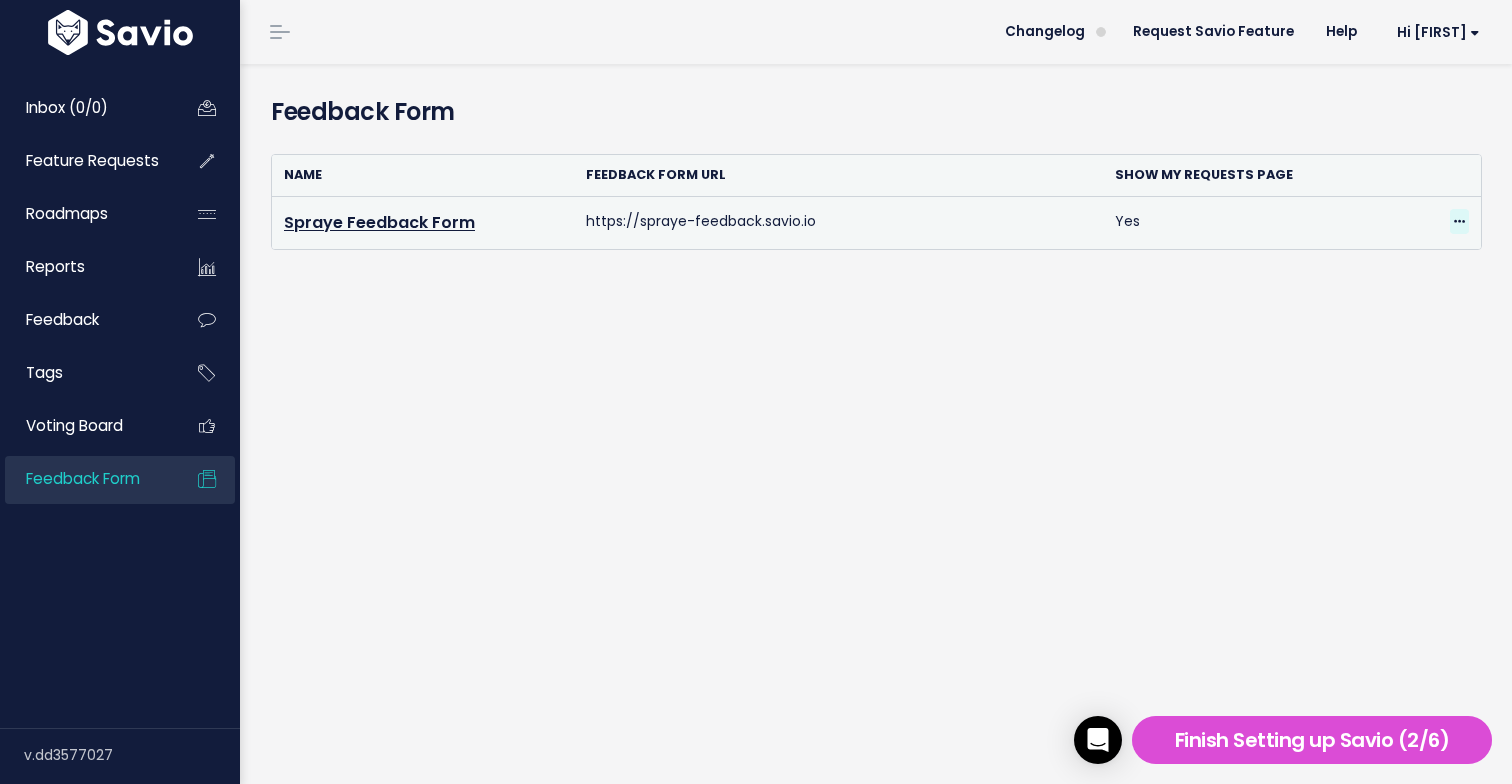 click at bounding box center [1459, 222] 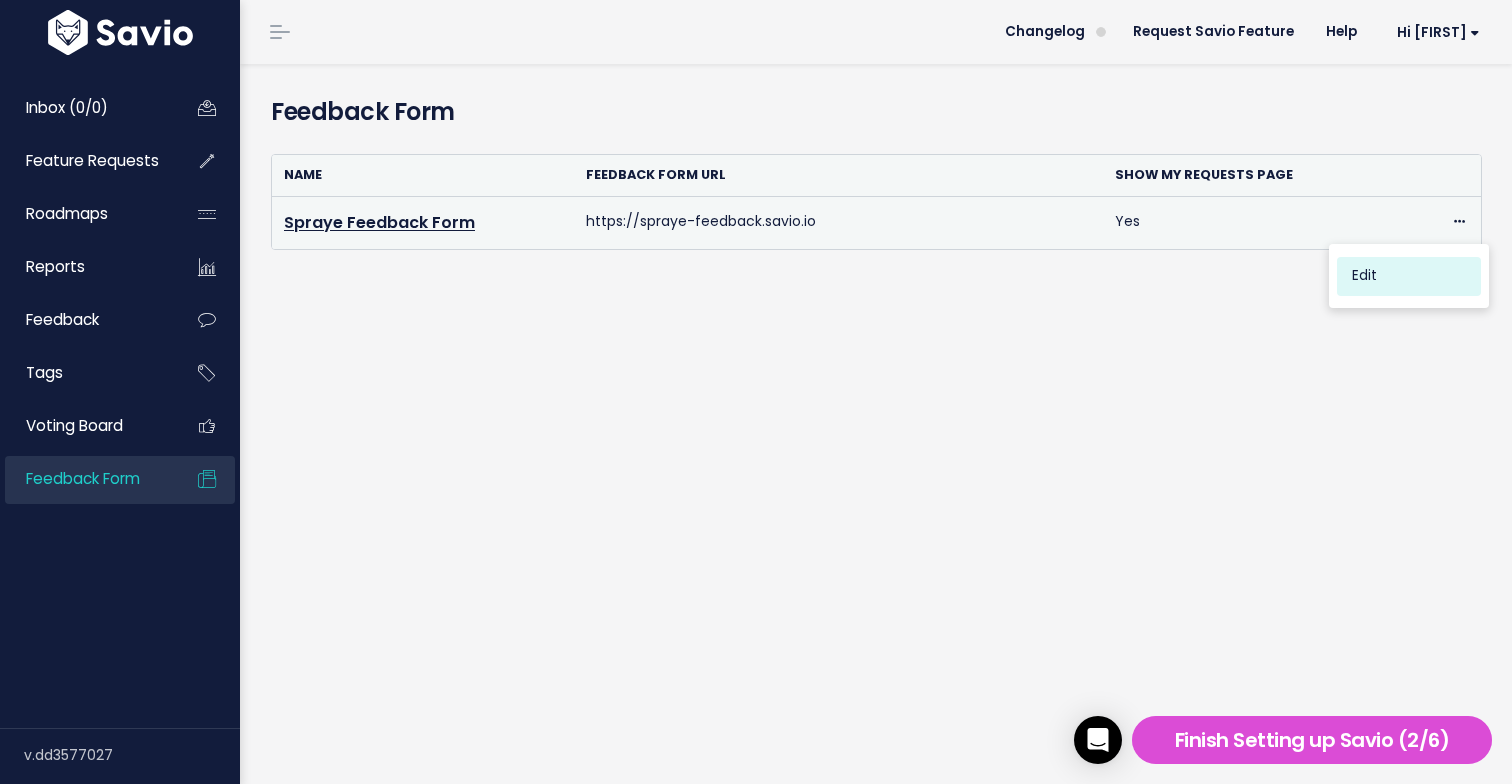 click on "Edit" at bounding box center (1409, 276) 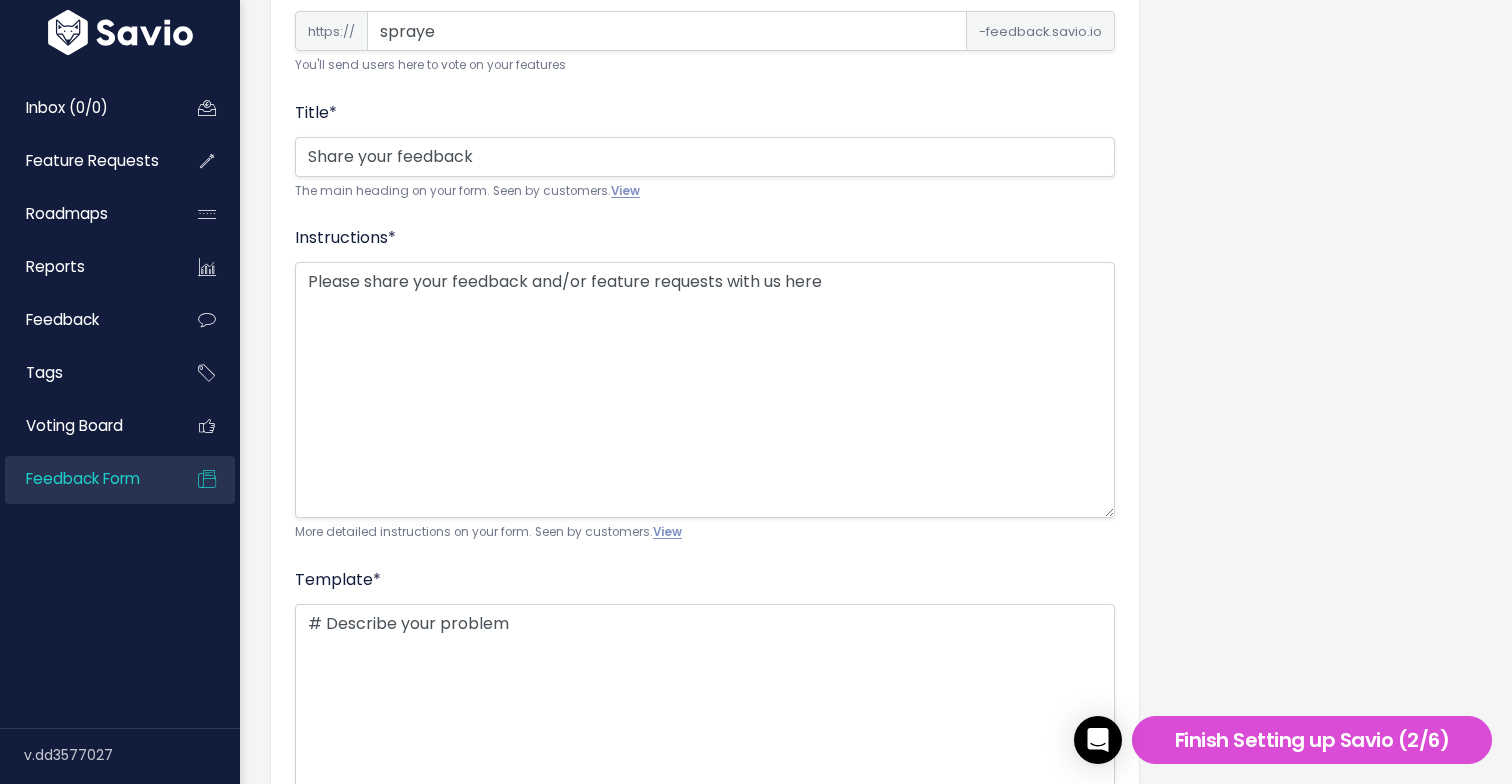 scroll, scrollTop: 999, scrollLeft: 0, axis: vertical 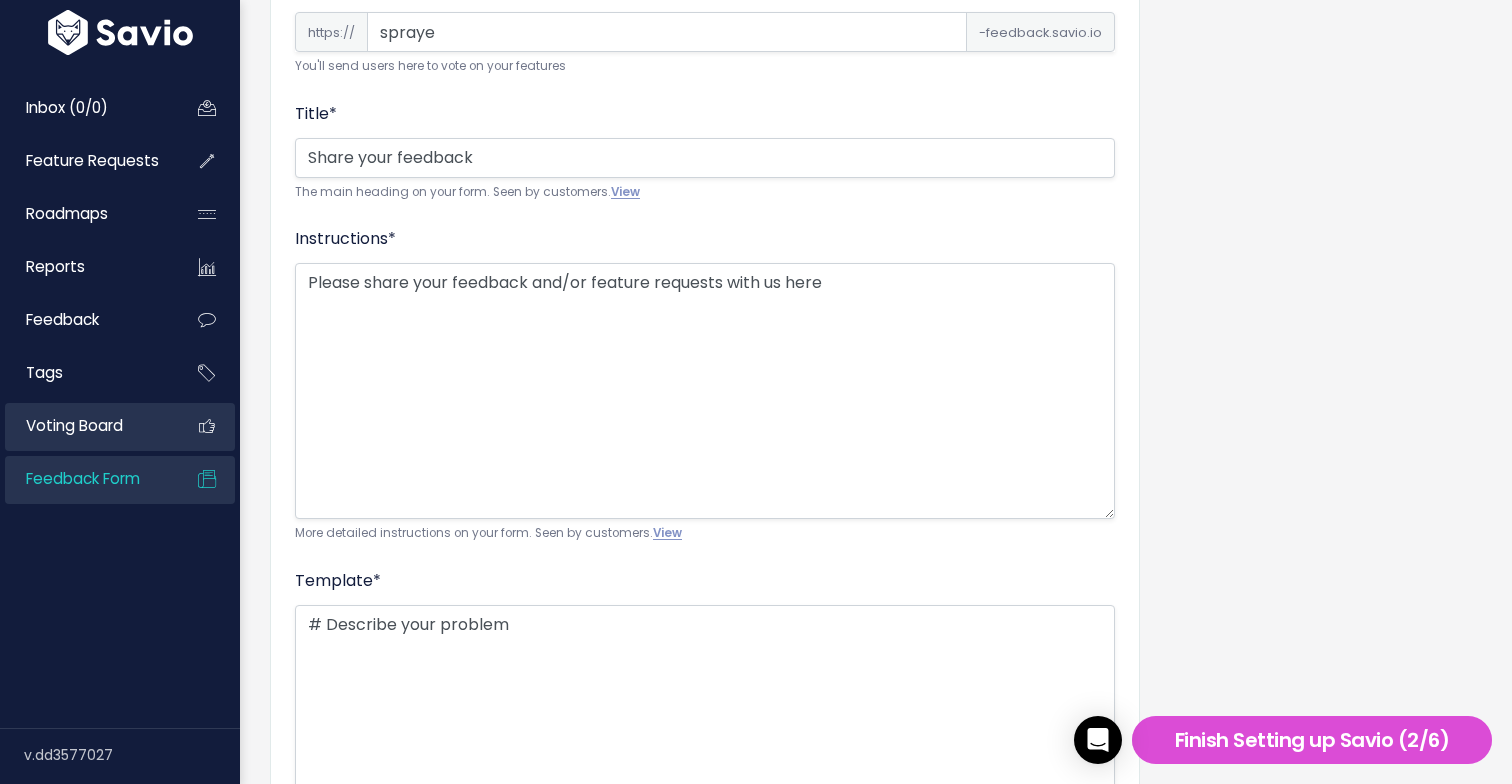 click on "Voting Board" at bounding box center [85, 426] 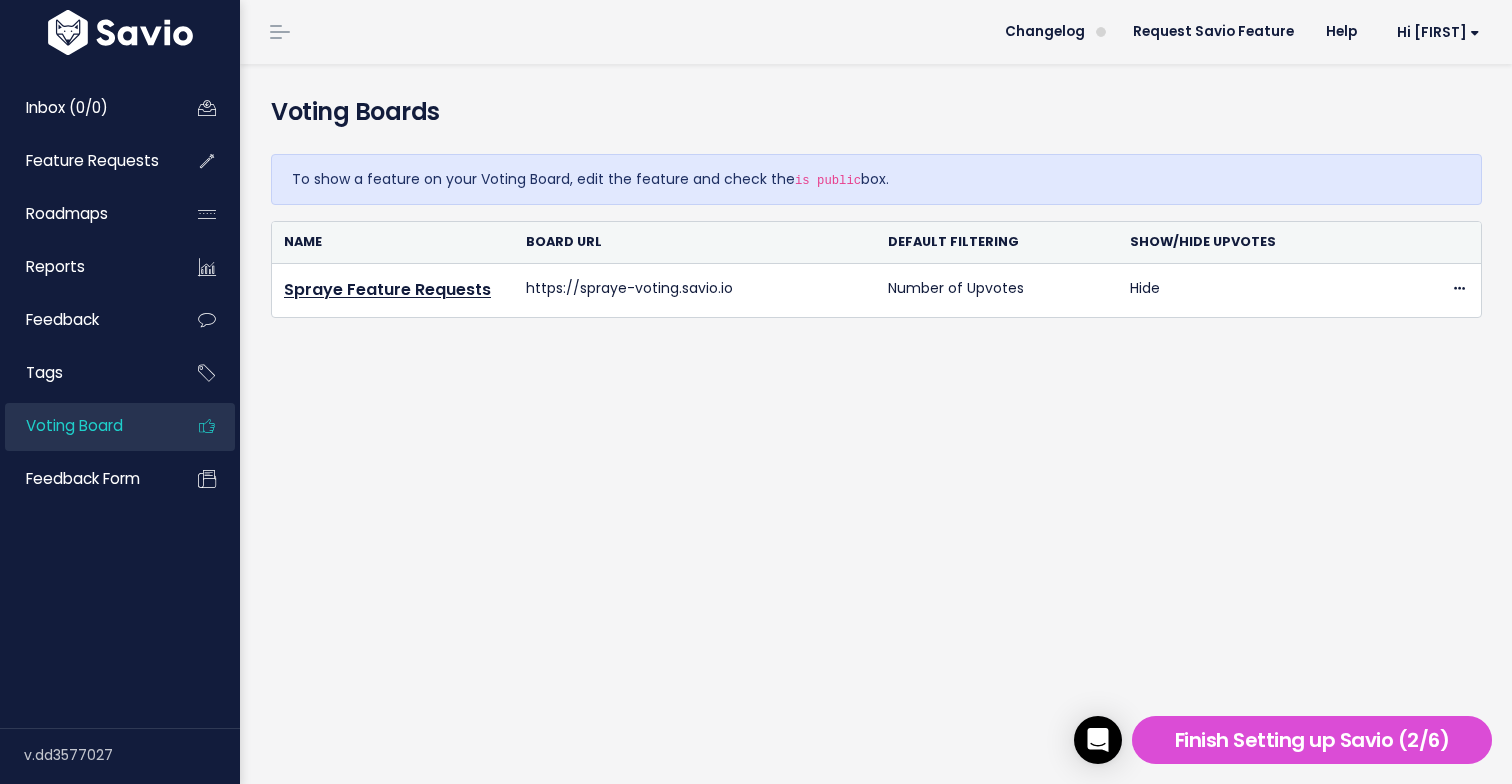 scroll, scrollTop: 0, scrollLeft: 0, axis: both 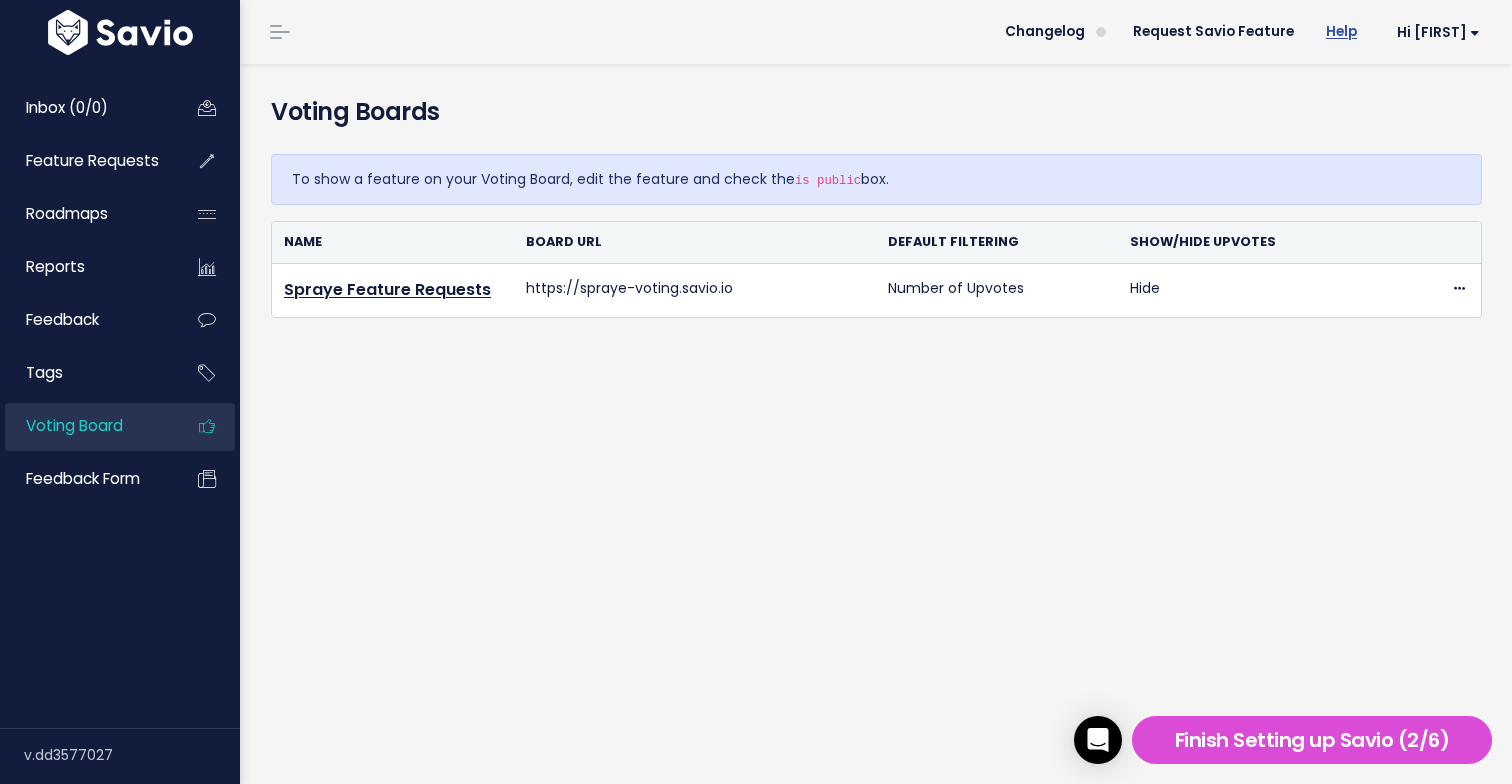 click on "Help" at bounding box center [1341, 32] 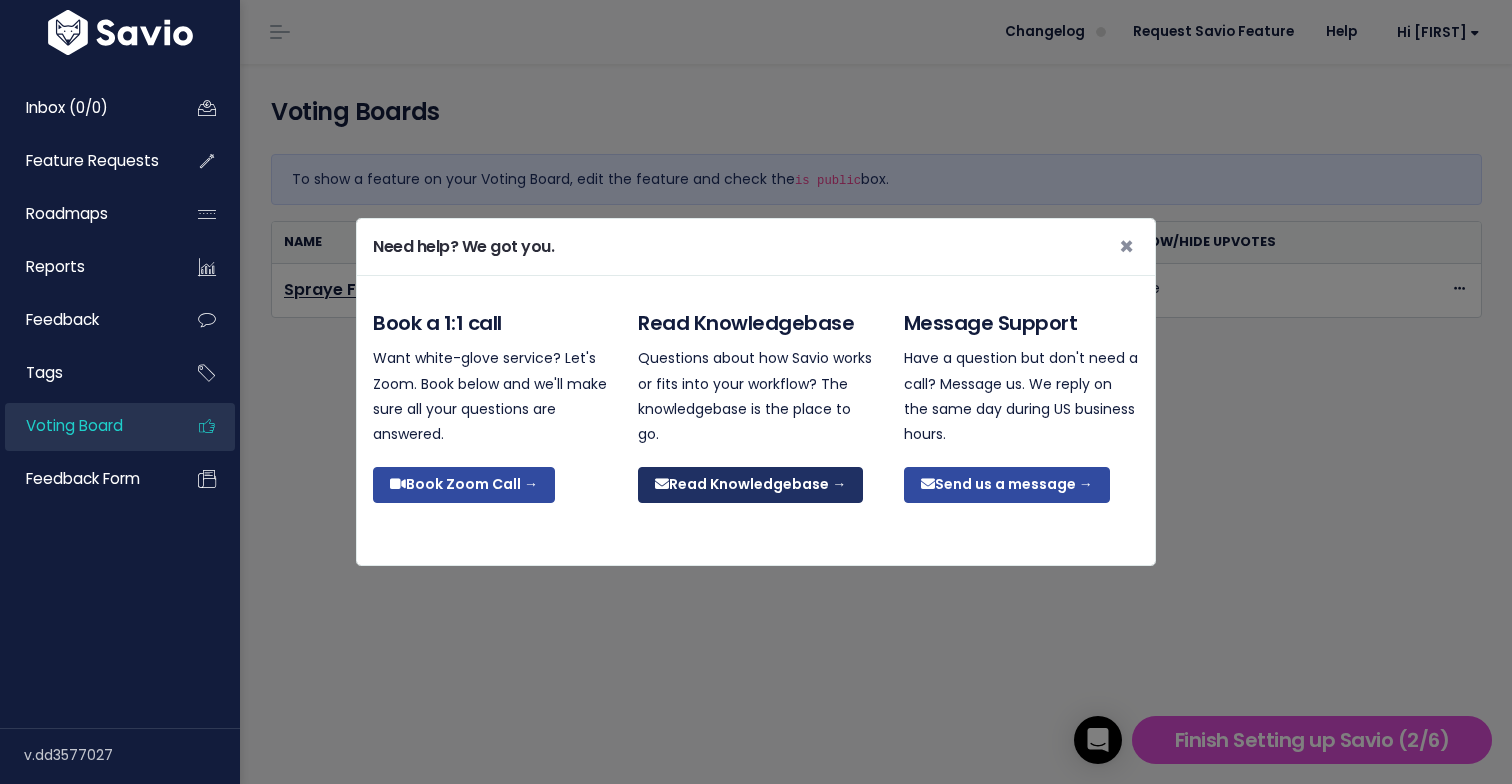 click on "Read Knowledgebase →" at bounding box center (750, 485) 